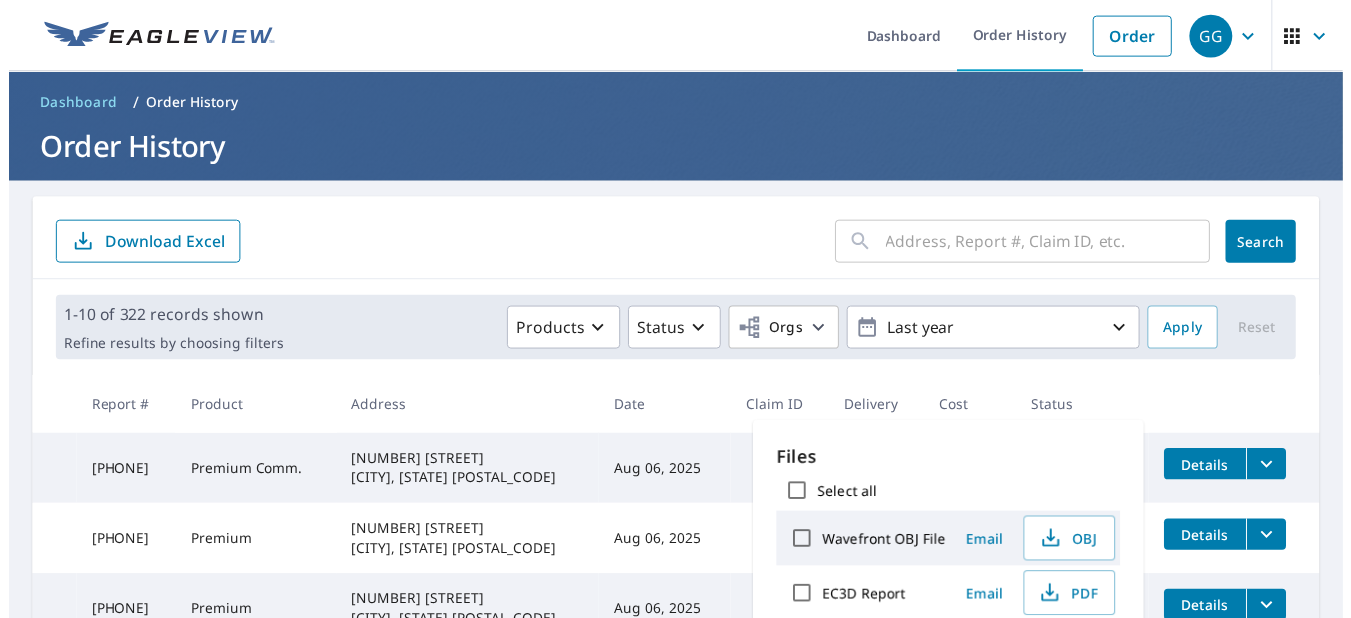 scroll, scrollTop: 0, scrollLeft: 0, axis: both 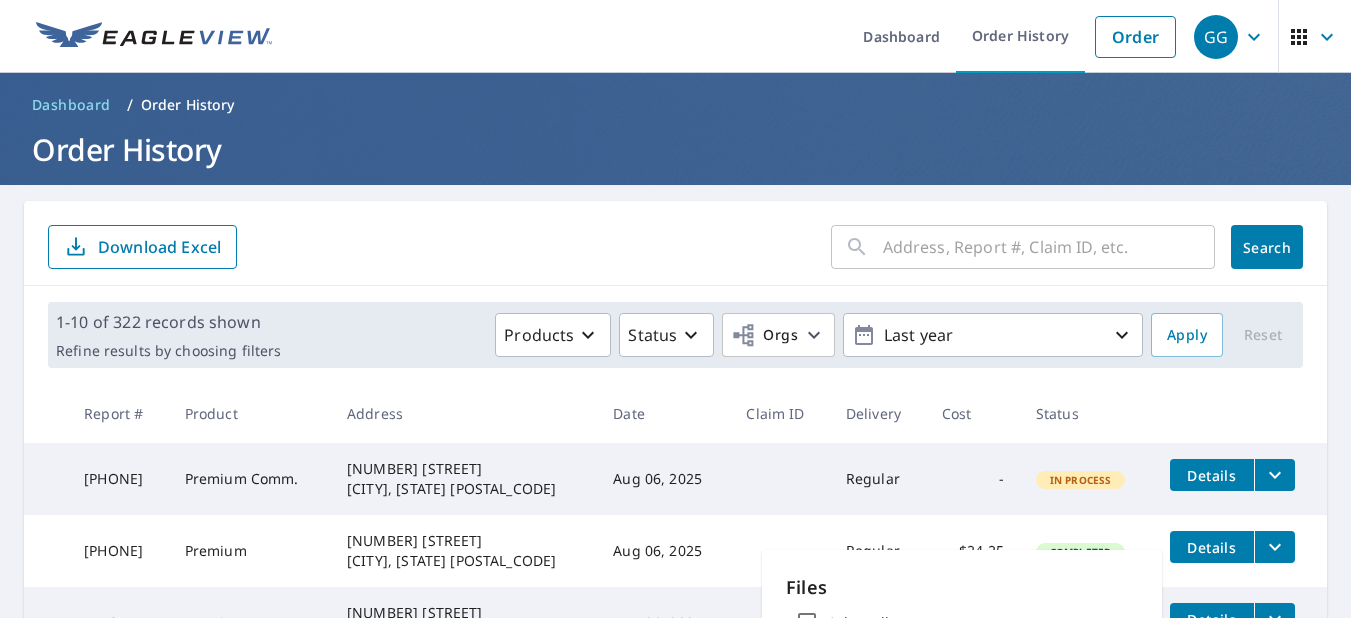 click at bounding box center (1049, 247) 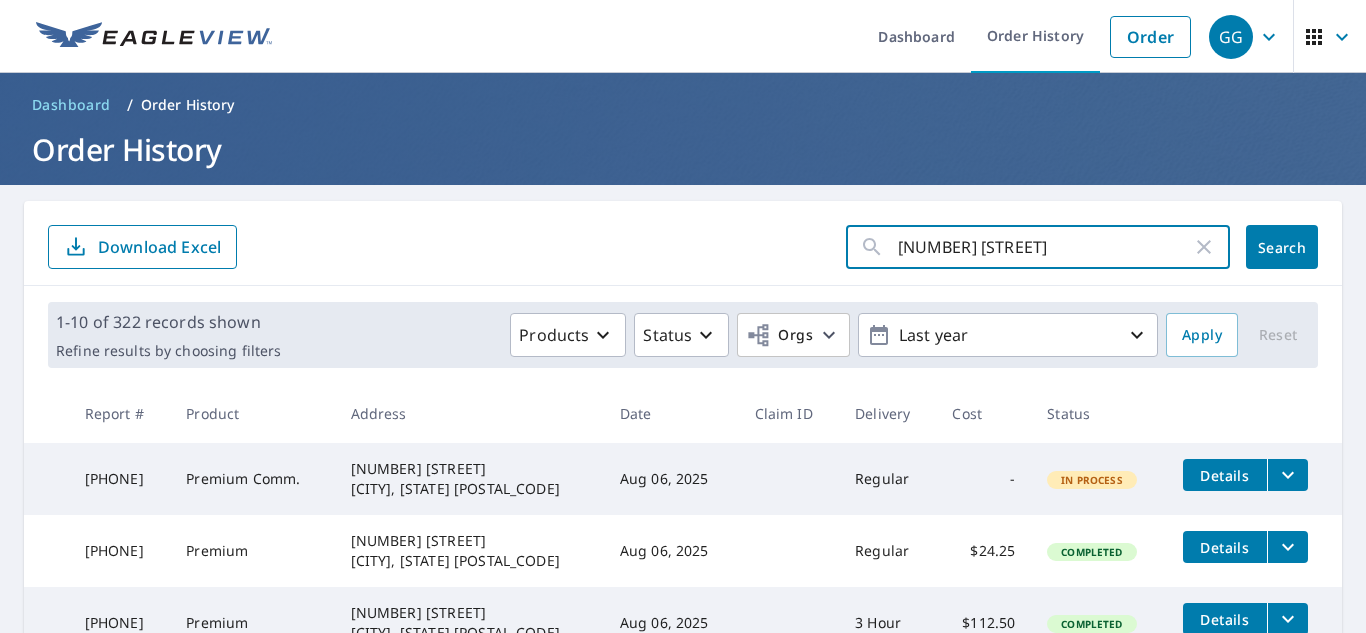 type on "[NUMBER] [STREET]" 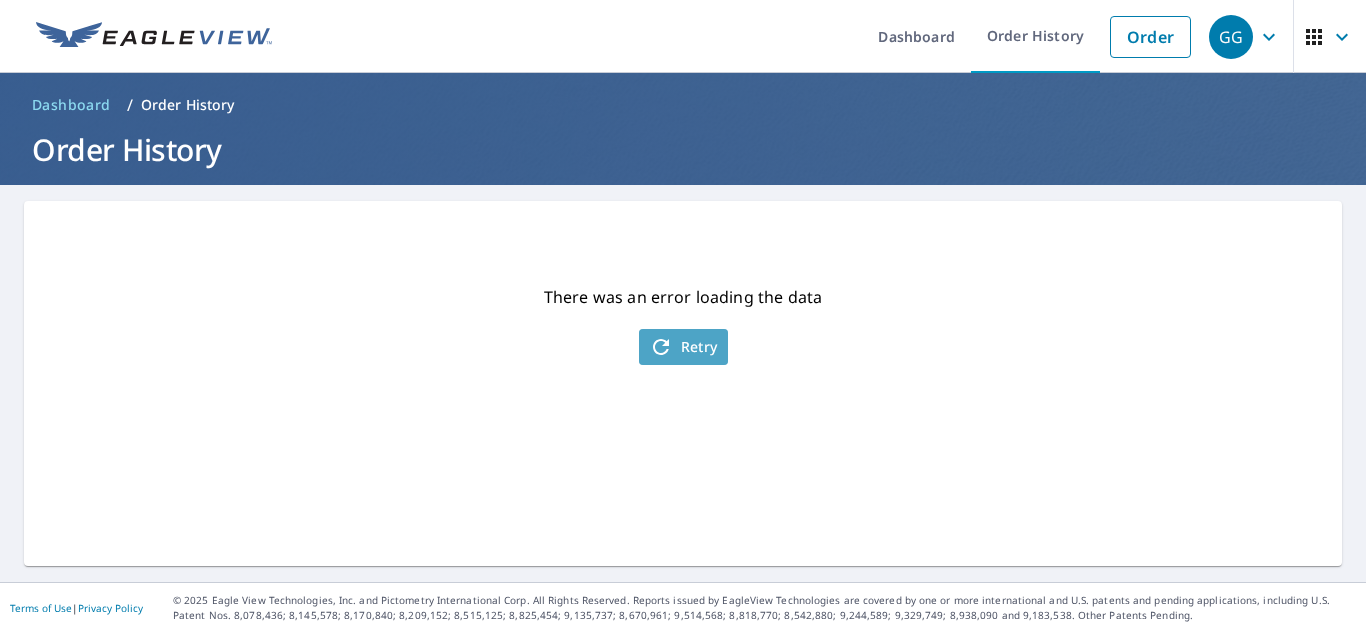 click on "Retry" at bounding box center [683, 347] 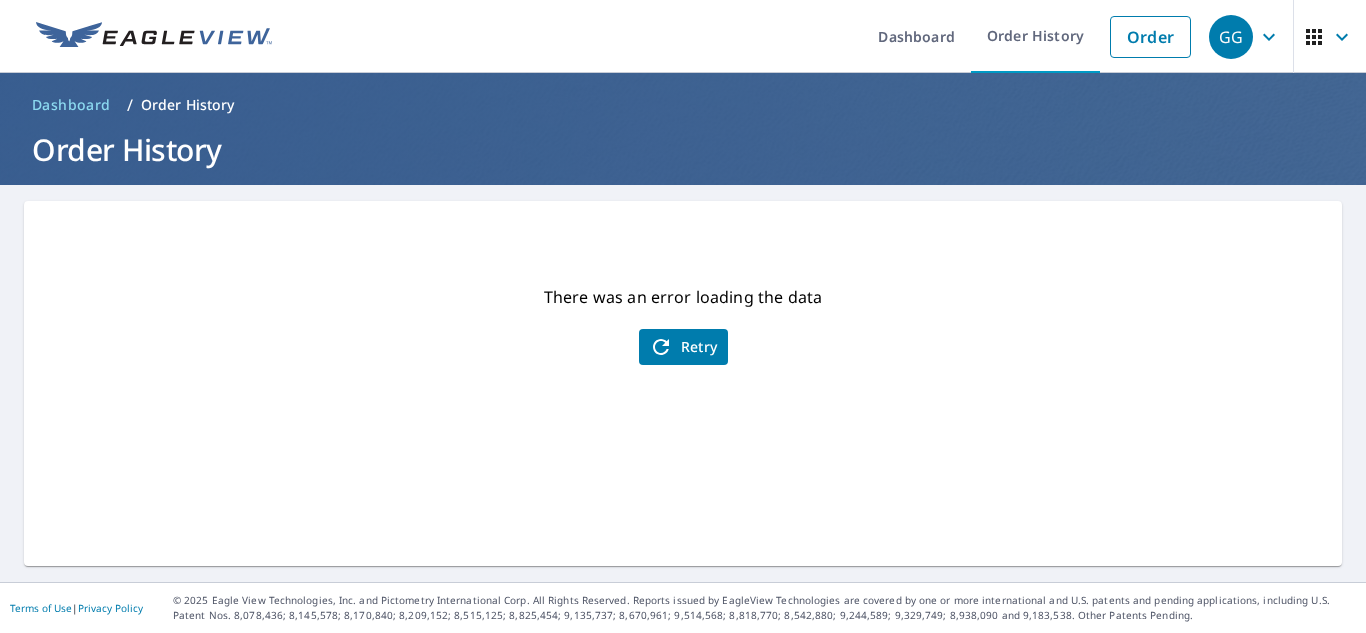 click on "Retry" at bounding box center [683, 347] 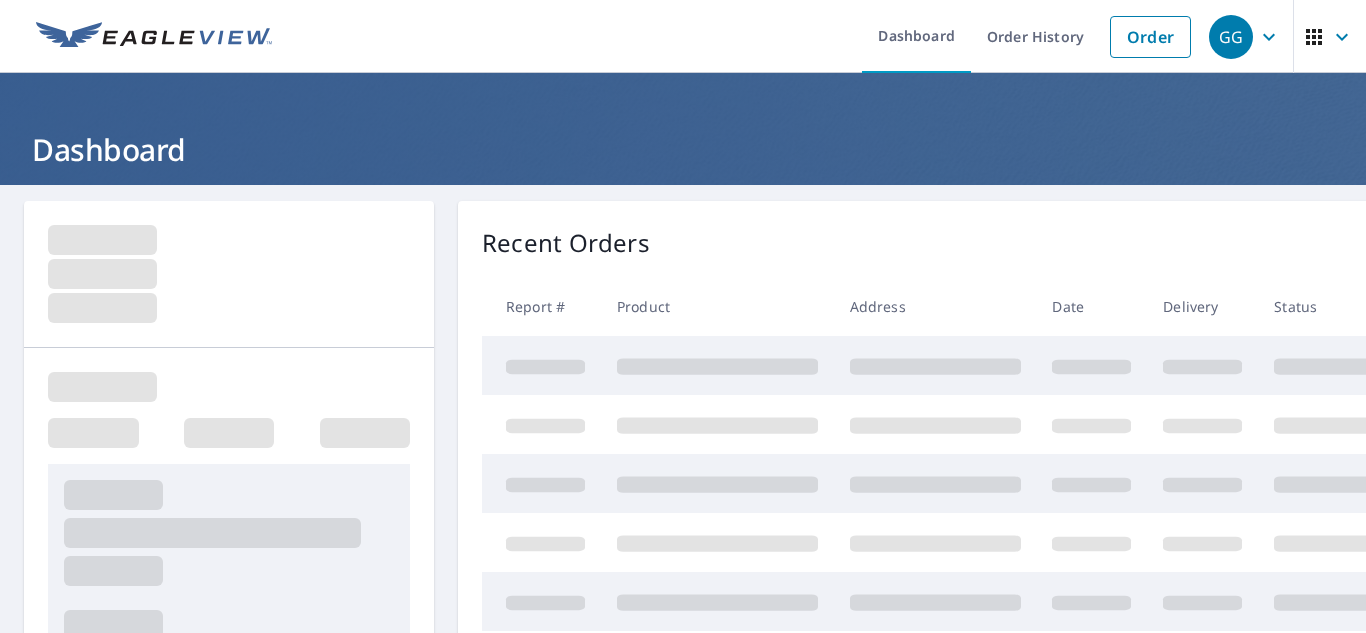 scroll, scrollTop: 0, scrollLeft: 0, axis: both 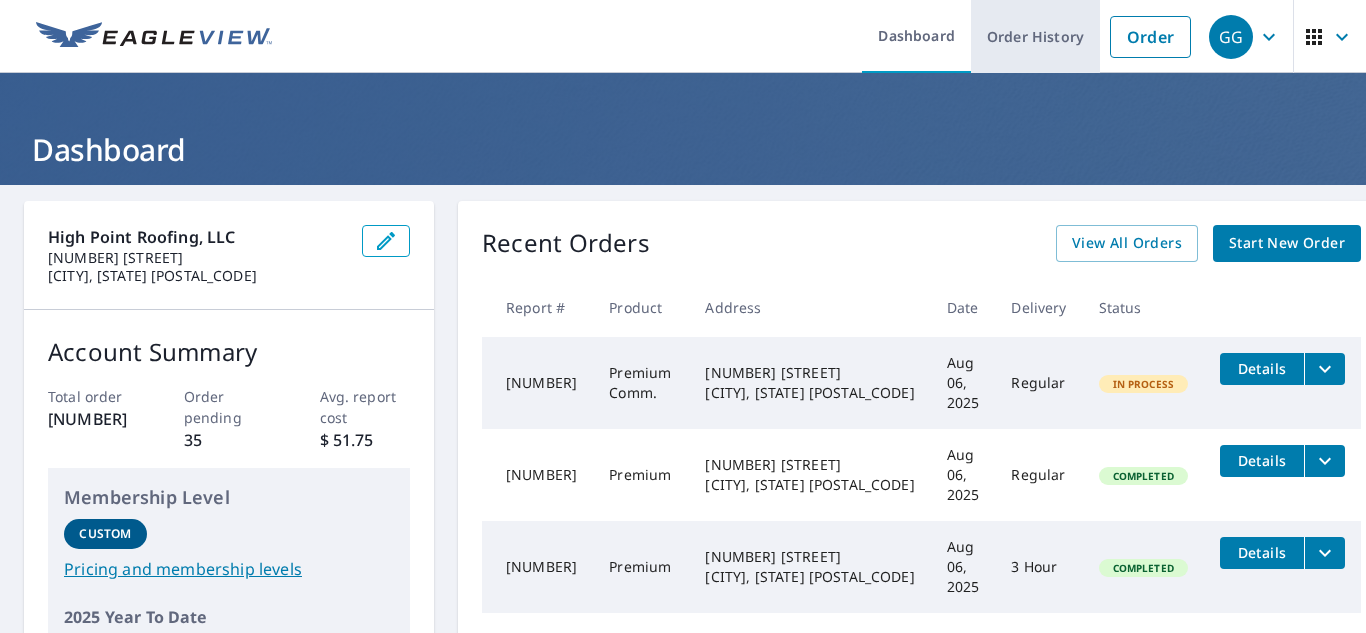 click on "Order History" at bounding box center (1035, 36) 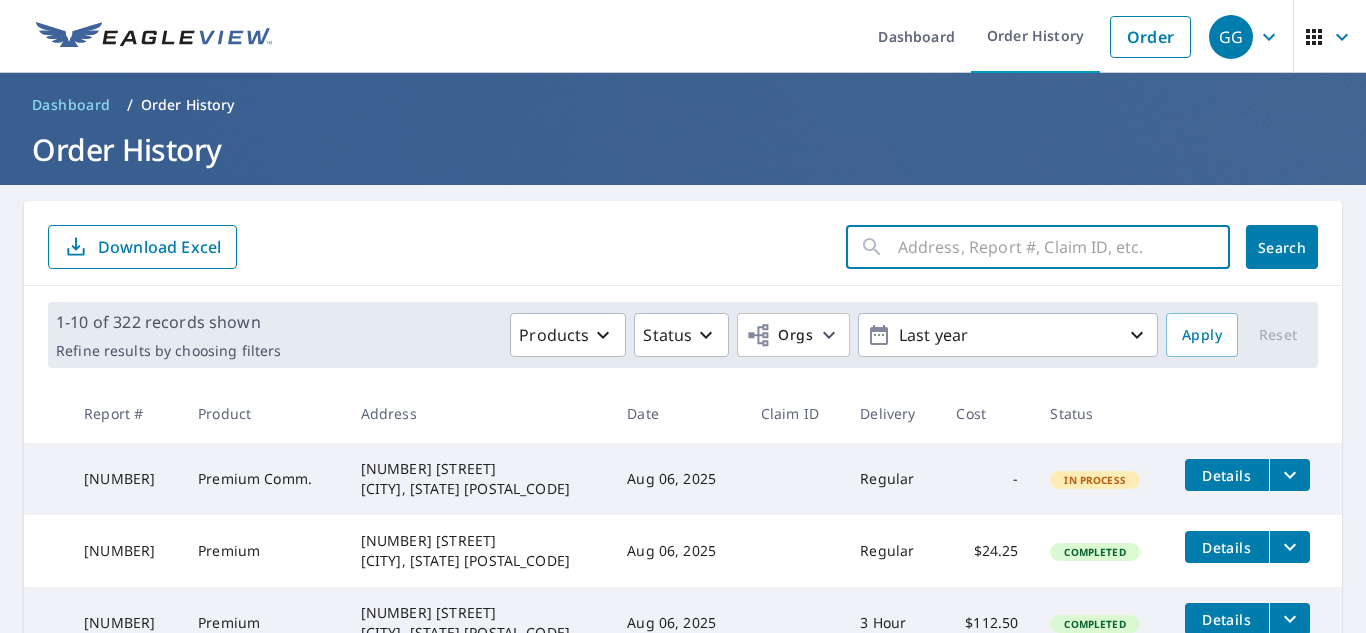 click at bounding box center (1064, 247) 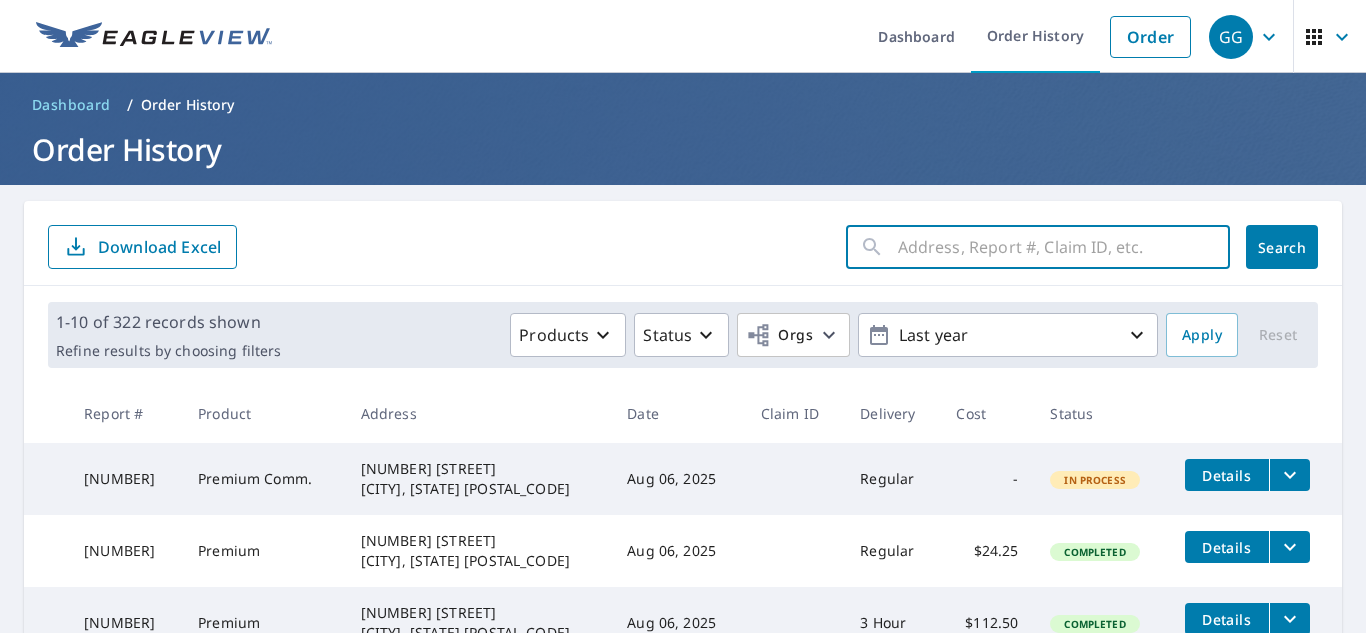 type on "[NUMBER] [STREET]" 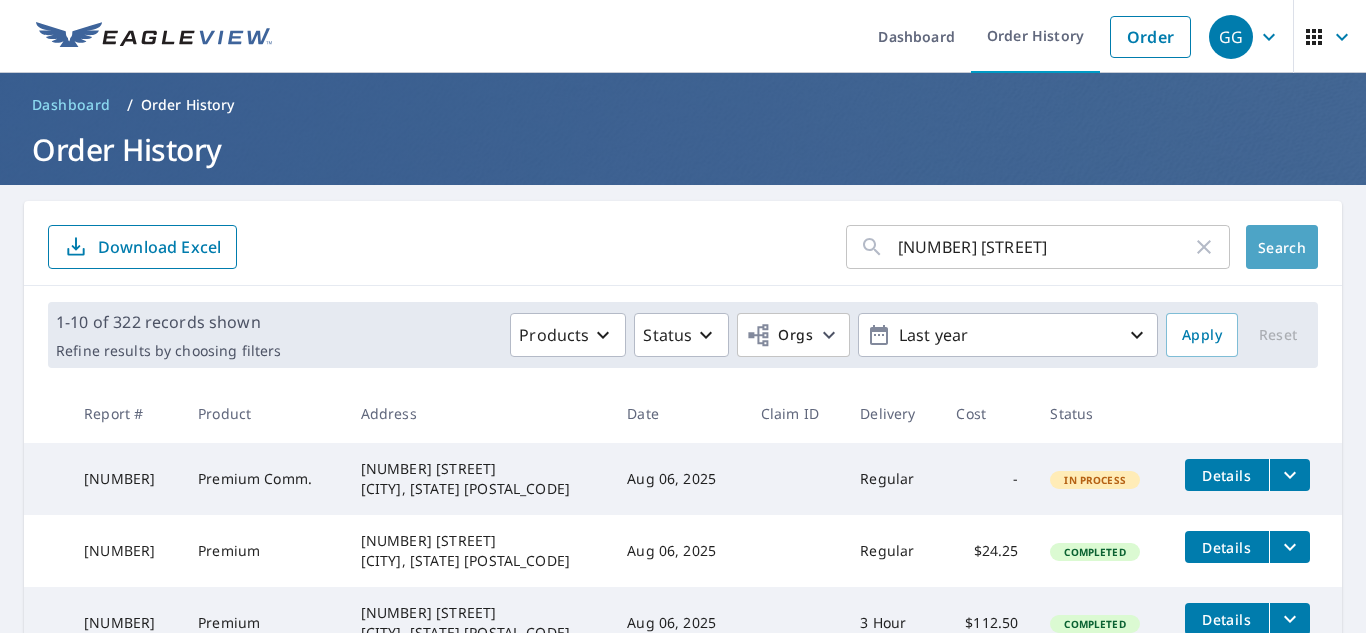 click on "Search" at bounding box center [1282, 247] 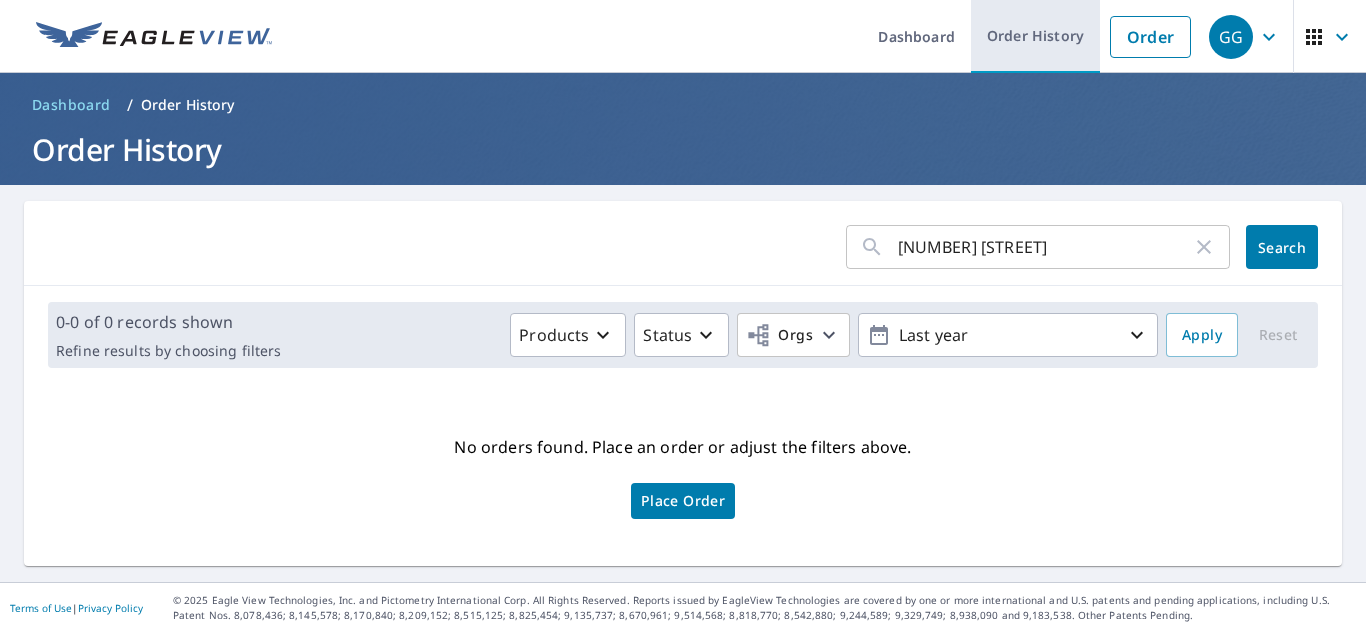 click on "Order History" at bounding box center [1035, 36] 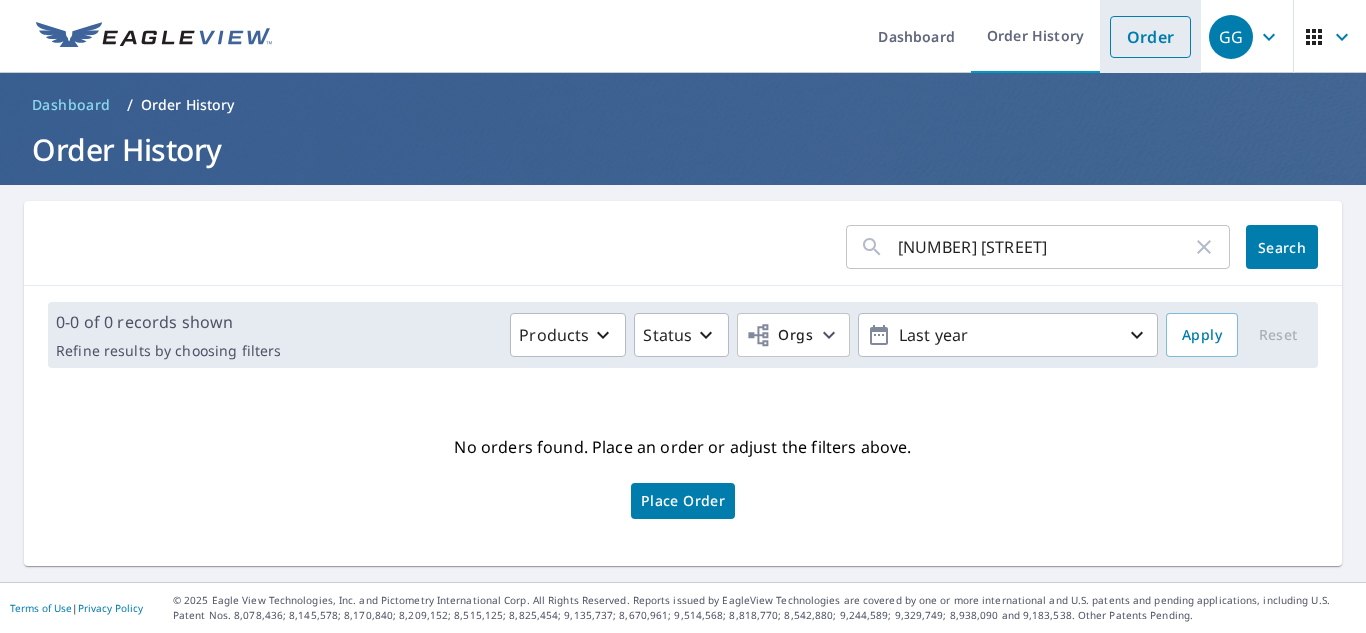 click on "Order" at bounding box center (1150, 37) 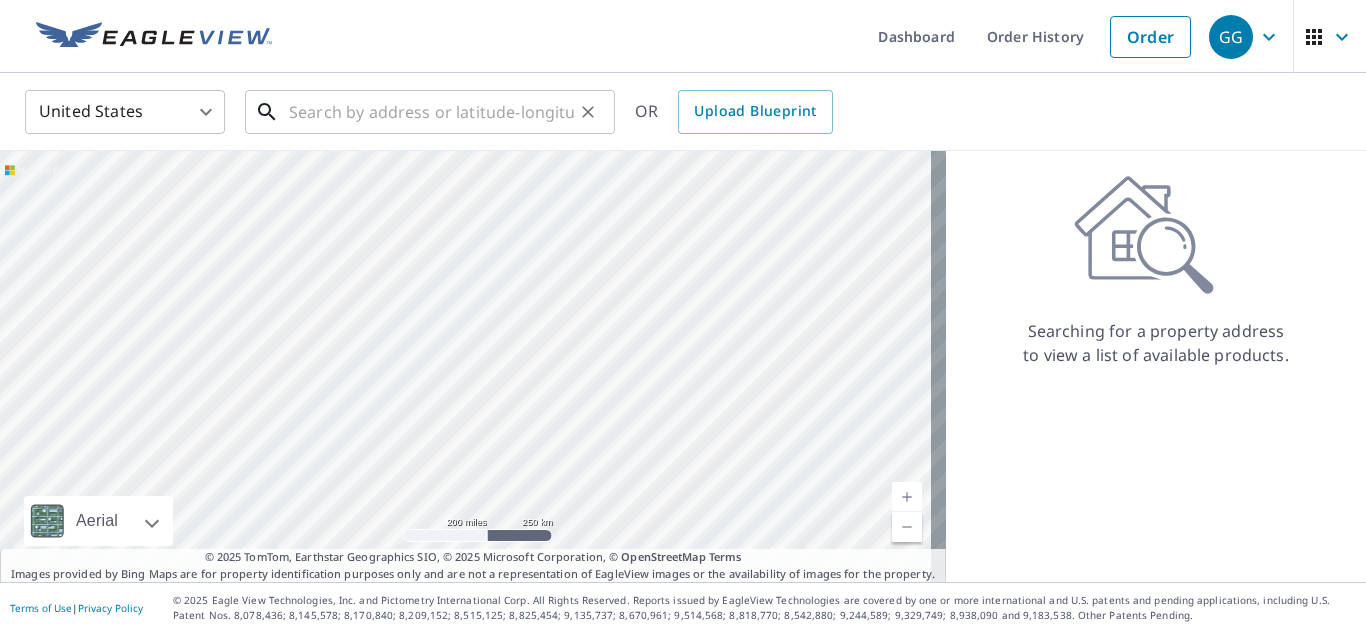 click at bounding box center [431, 112] 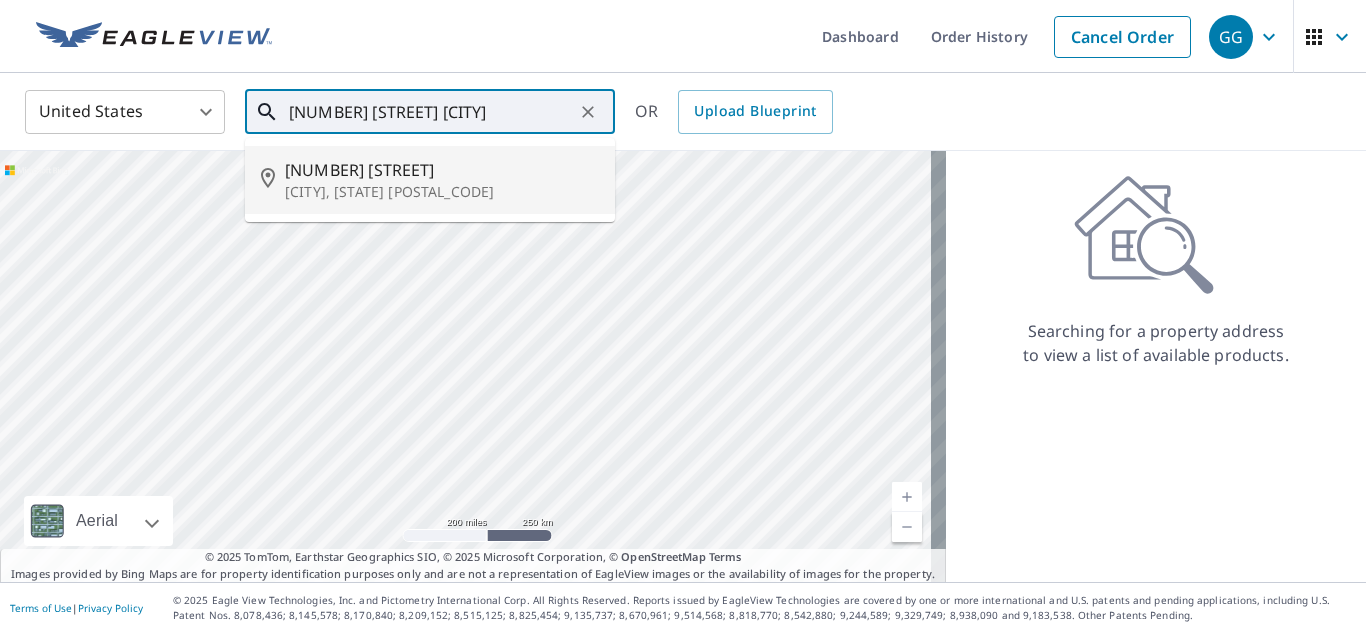 click on "[NUMBER] [STREET]" at bounding box center (442, 170) 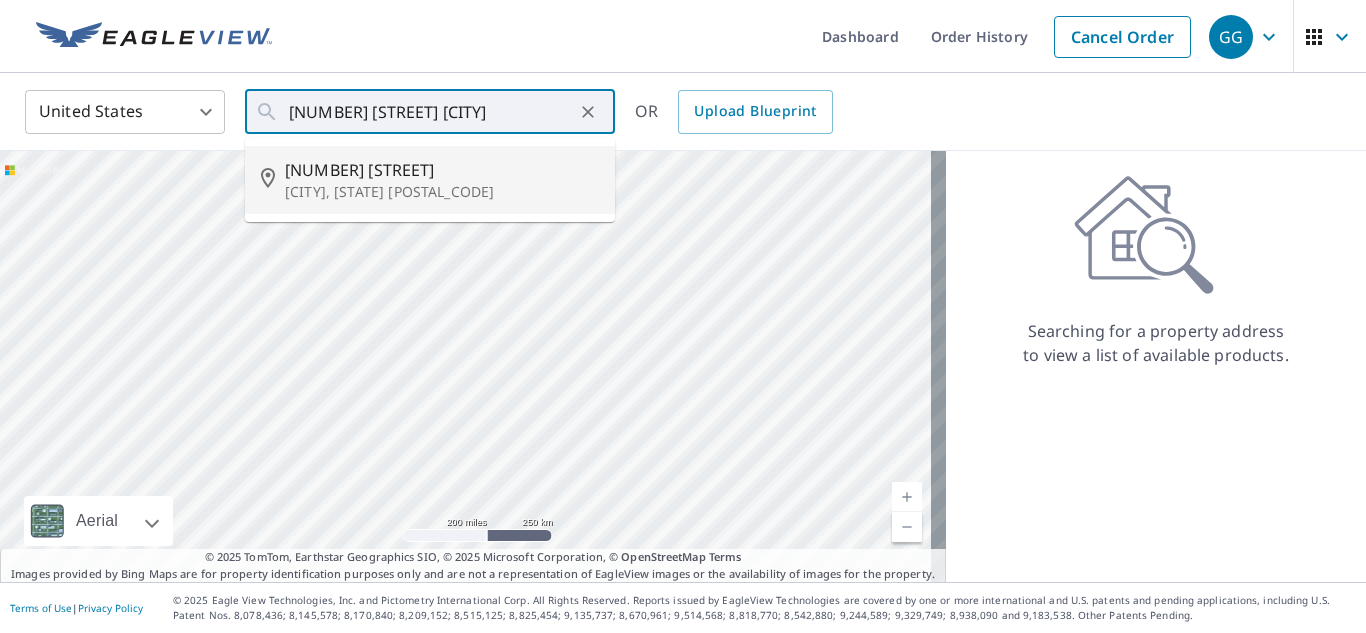 type on "[NUMBER] [STREET] [CITY], [STATE] [POSTAL_CODE]" 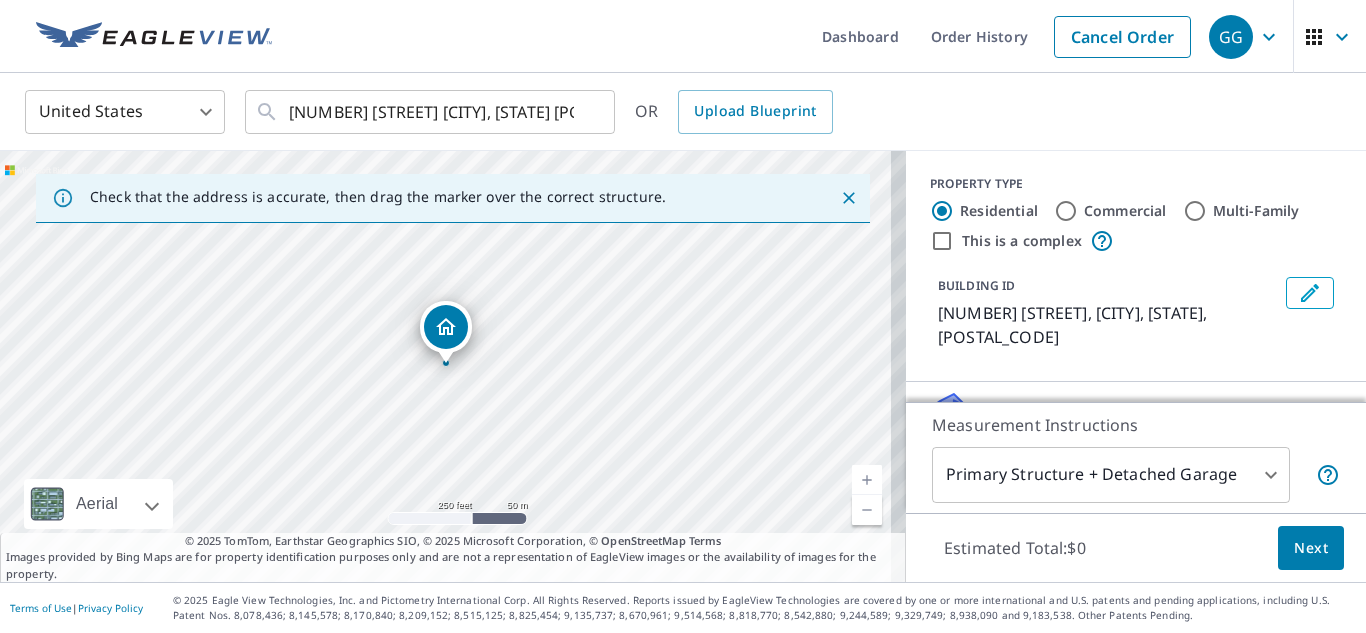click on "Measurement Instructions Primary Structure + Detached Garage 1 ​" at bounding box center (1136, 457) 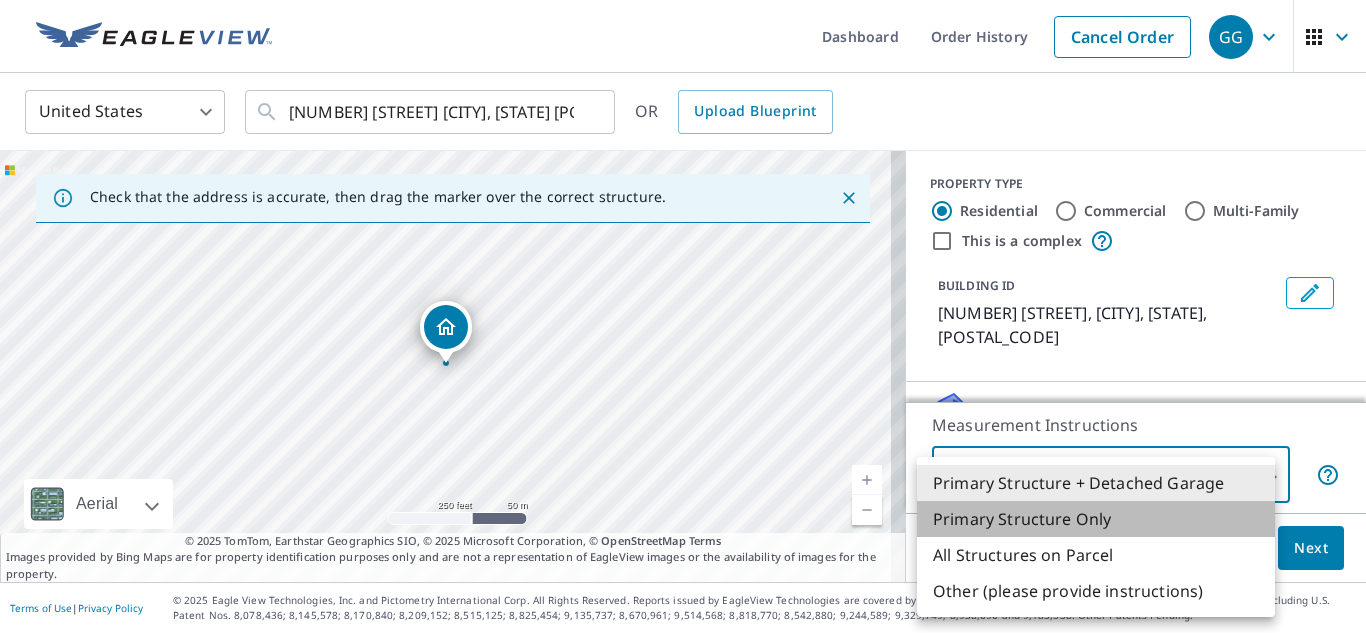 click on "Primary Structure Only" at bounding box center (1096, 519) 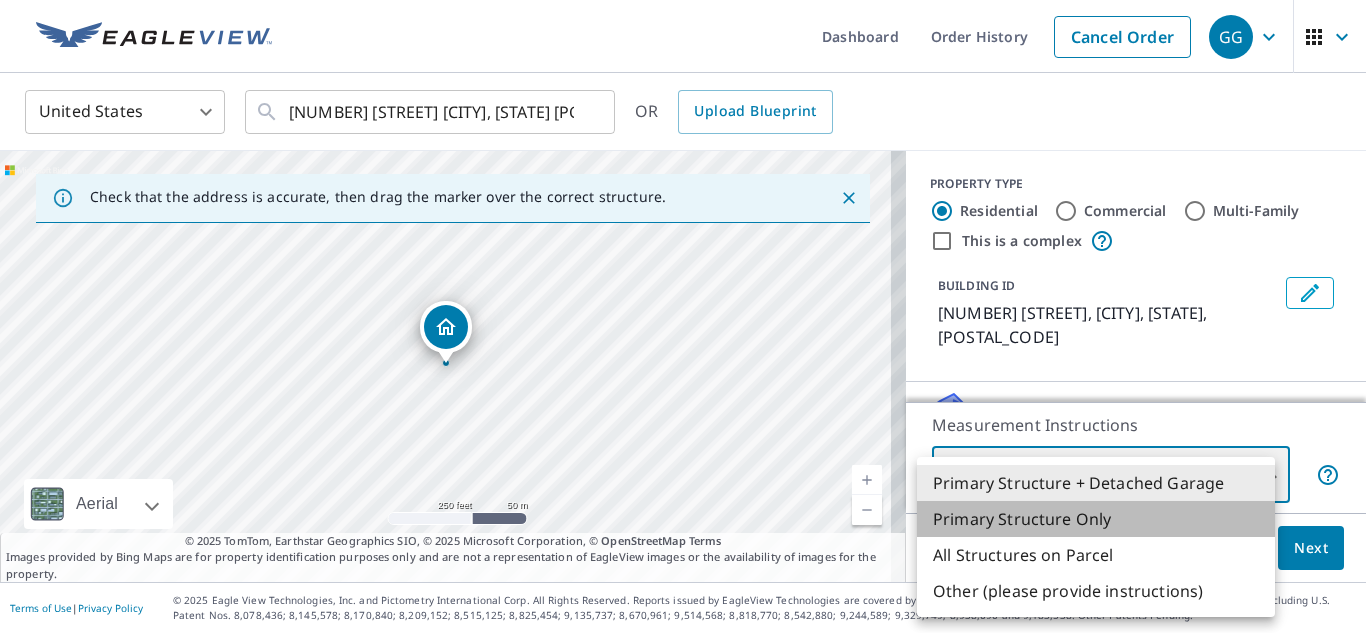 type on "2" 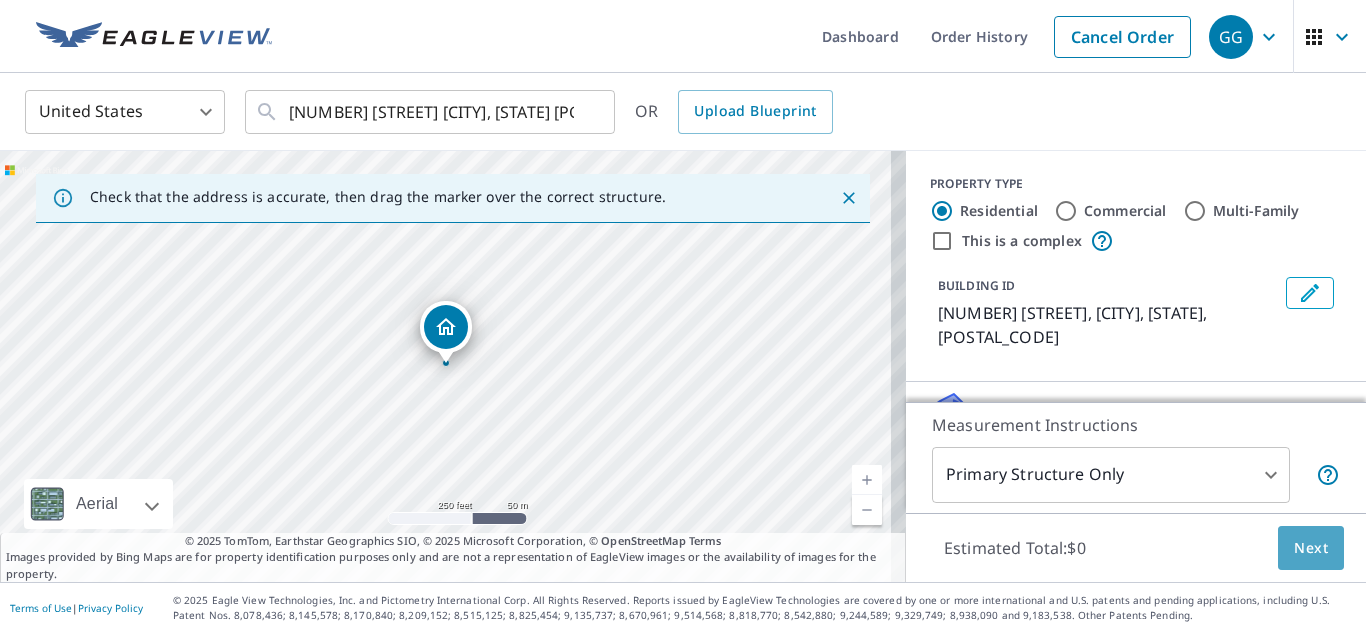 click on "Next" at bounding box center (1311, 548) 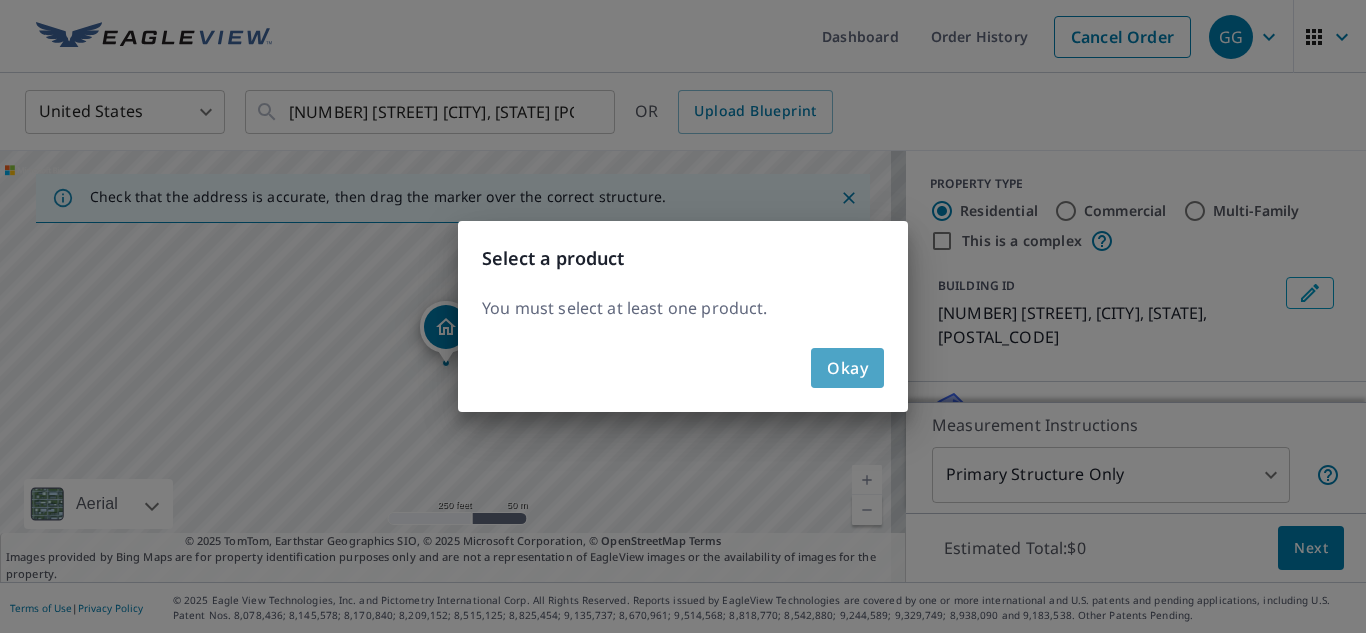 click on "Okay" at bounding box center (847, 368) 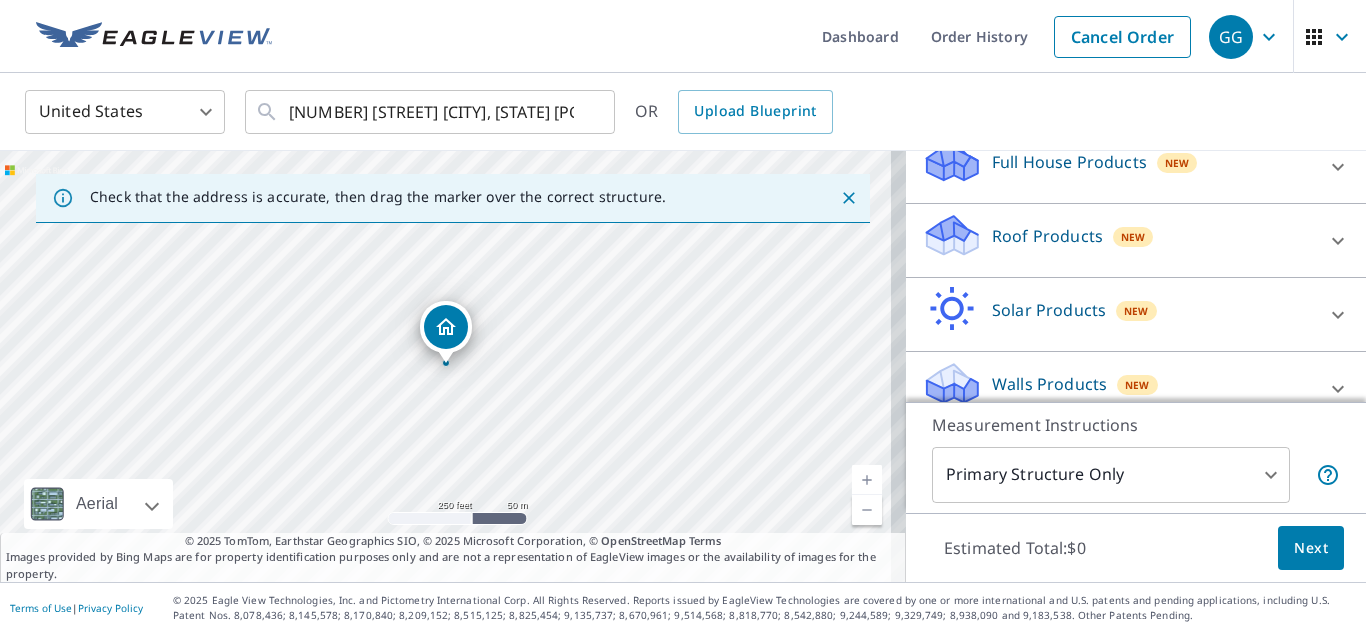 scroll, scrollTop: 152, scrollLeft: 0, axis: vertical 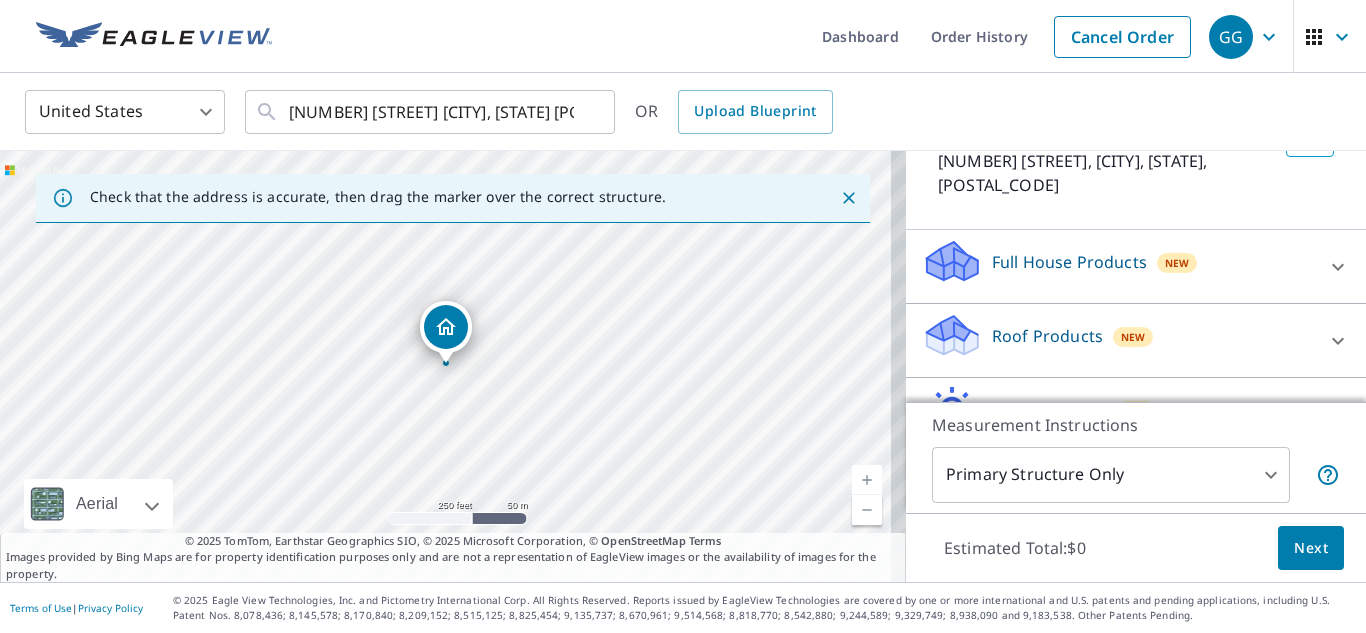 click on "New" at bounding box center (1133, 337) 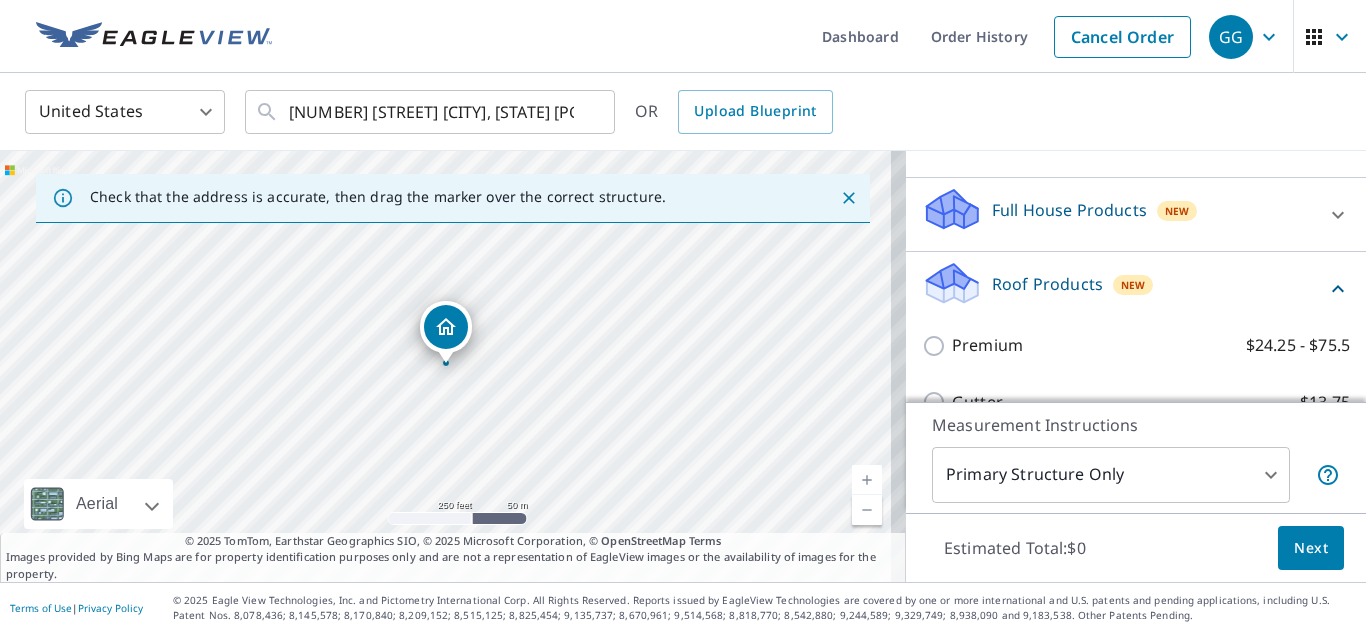 scroll, scrollTop: 252, scrollLeft: 0, axis: vertical 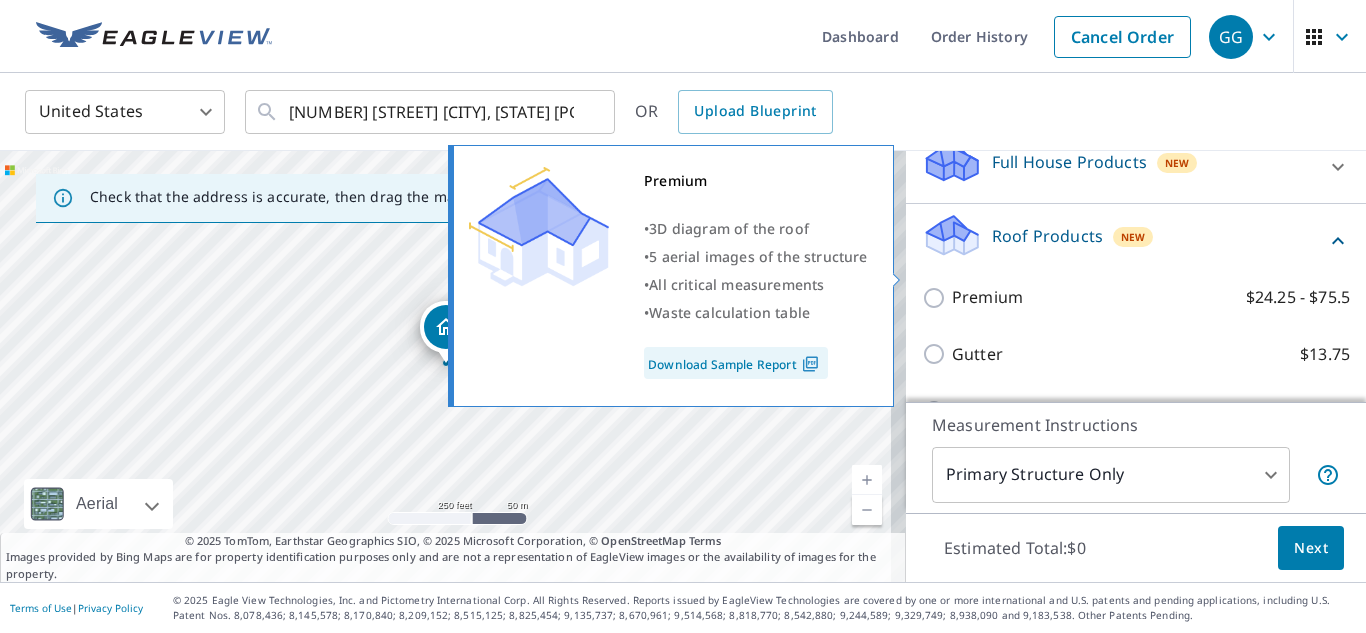 click on "Premium" at bounding box center (987, 297) 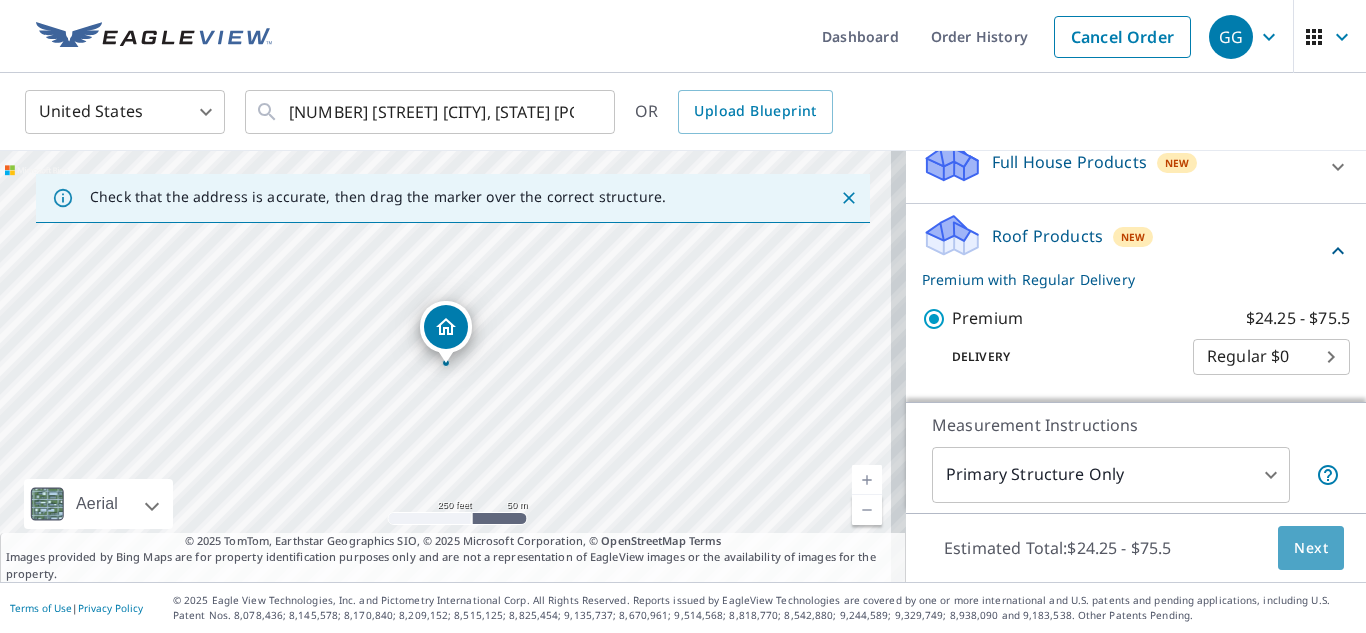click on "Next" at bounding box center [1311, 548] 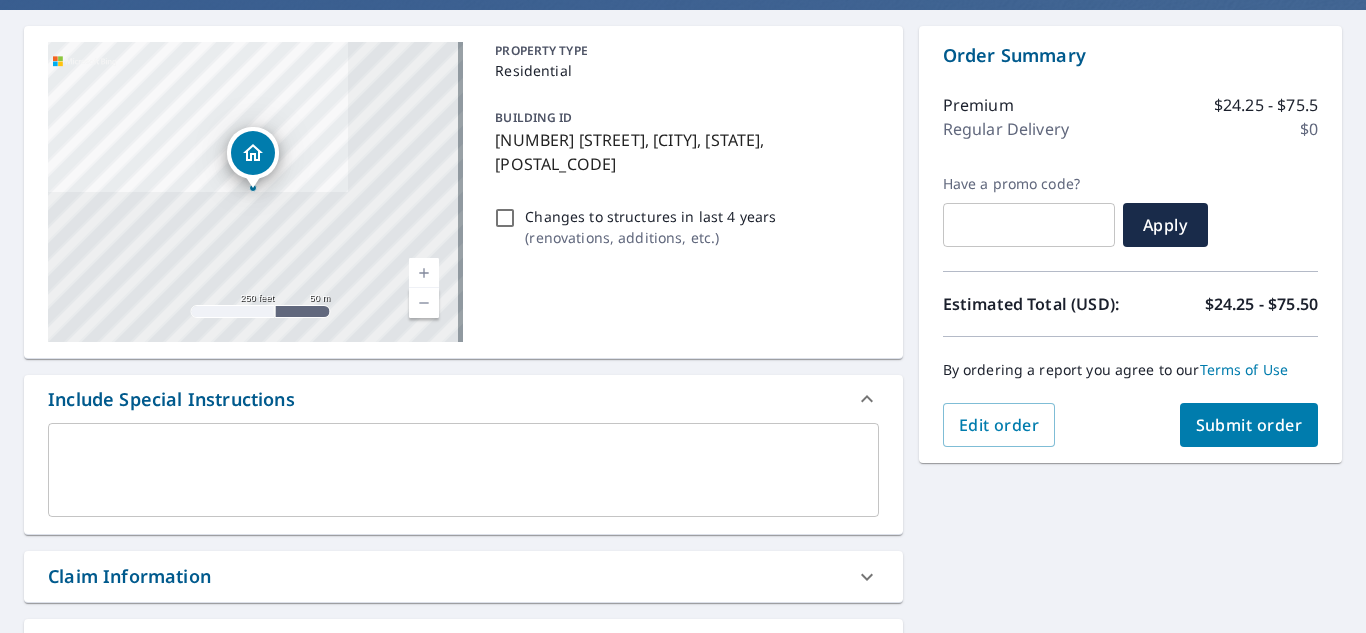 scroll, scrollTop: 200, scrollLeft: 0, axis: vertical 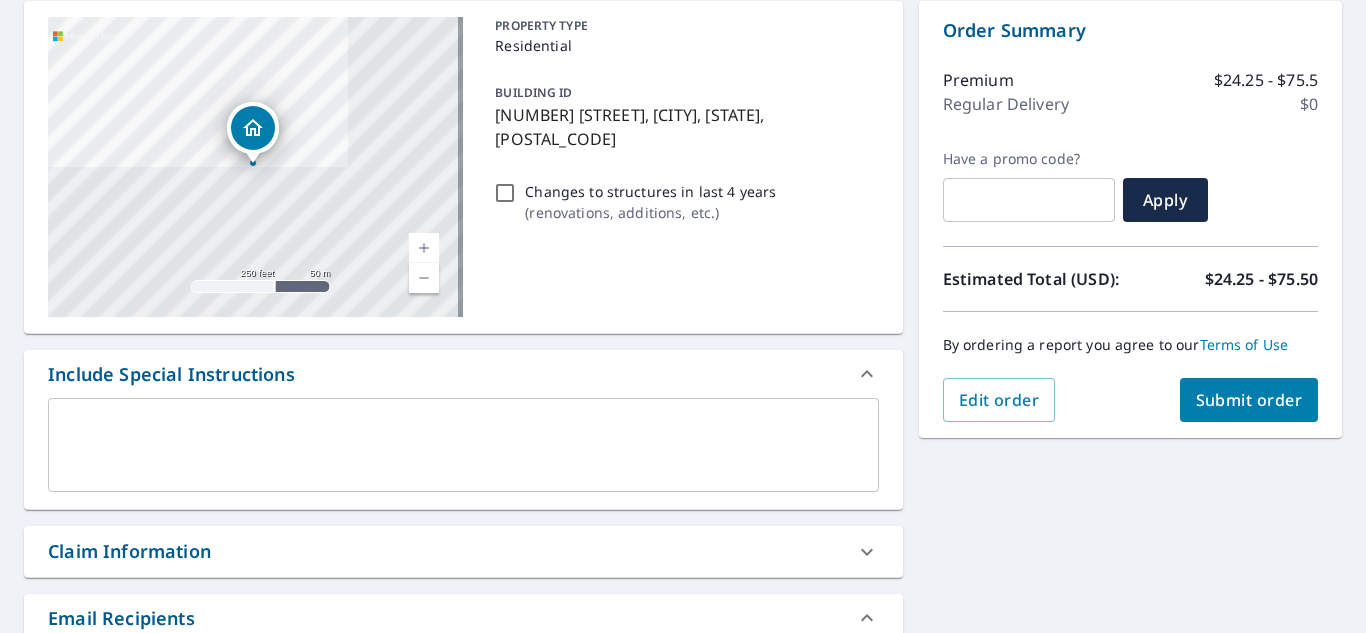 click on "Order Summary Premium $24.25  -  $75.5 Regular Delivery $0 Have a promo code? ​ Apply Estimated Total (USD): $24.25  -  $75.50 By ordering a report you agree to our  Terms of Use Edit order Submit order" at bounding box center [1130, 219] 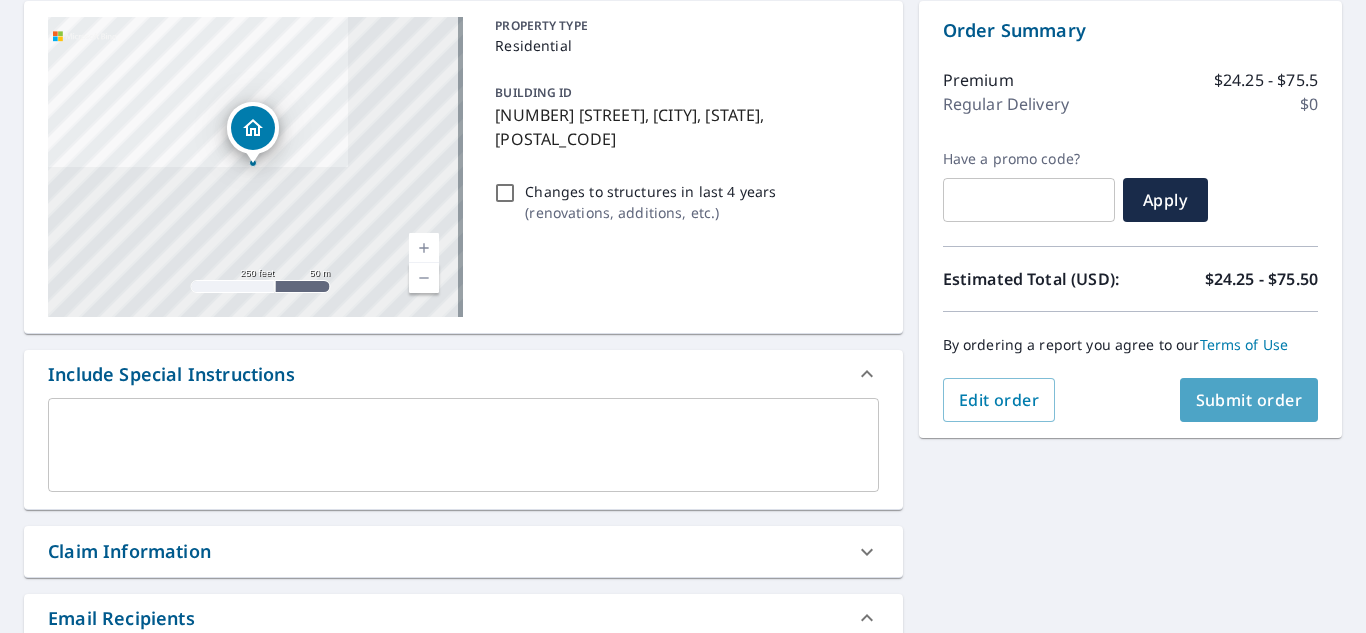 click on "Submit order" at bounding box center [1249, 400] 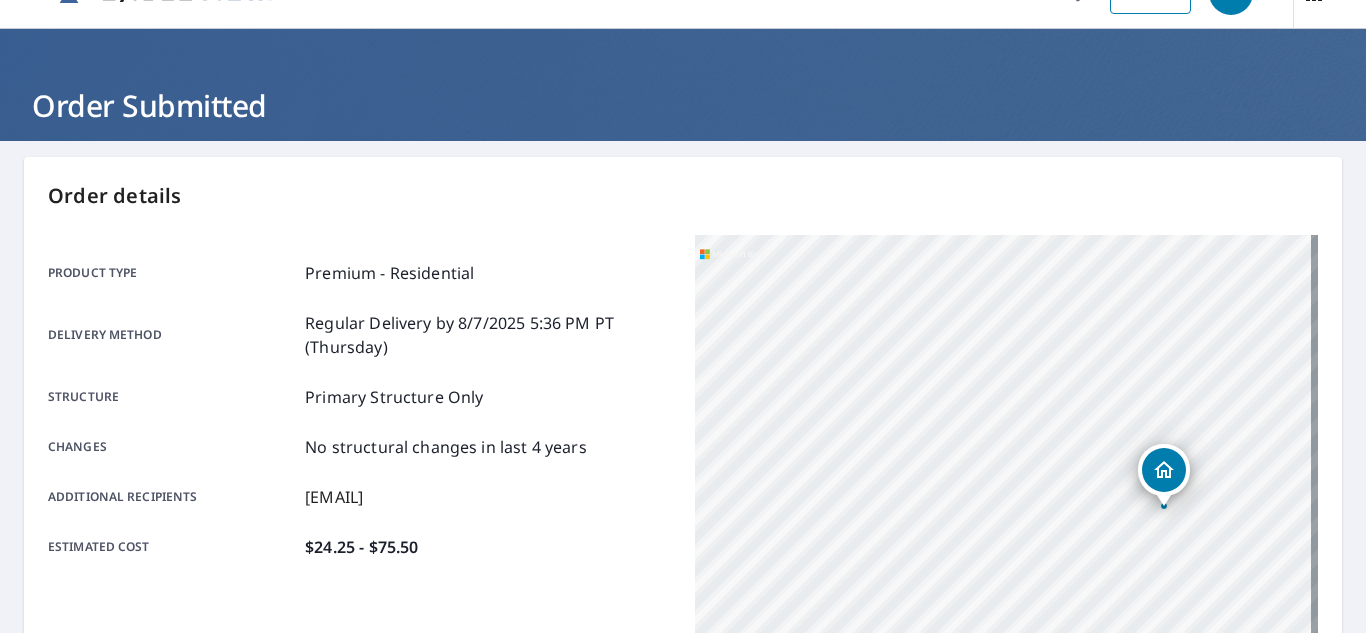 scroll, scrollTop: 544, scrollLeft: 0, axis: vertical 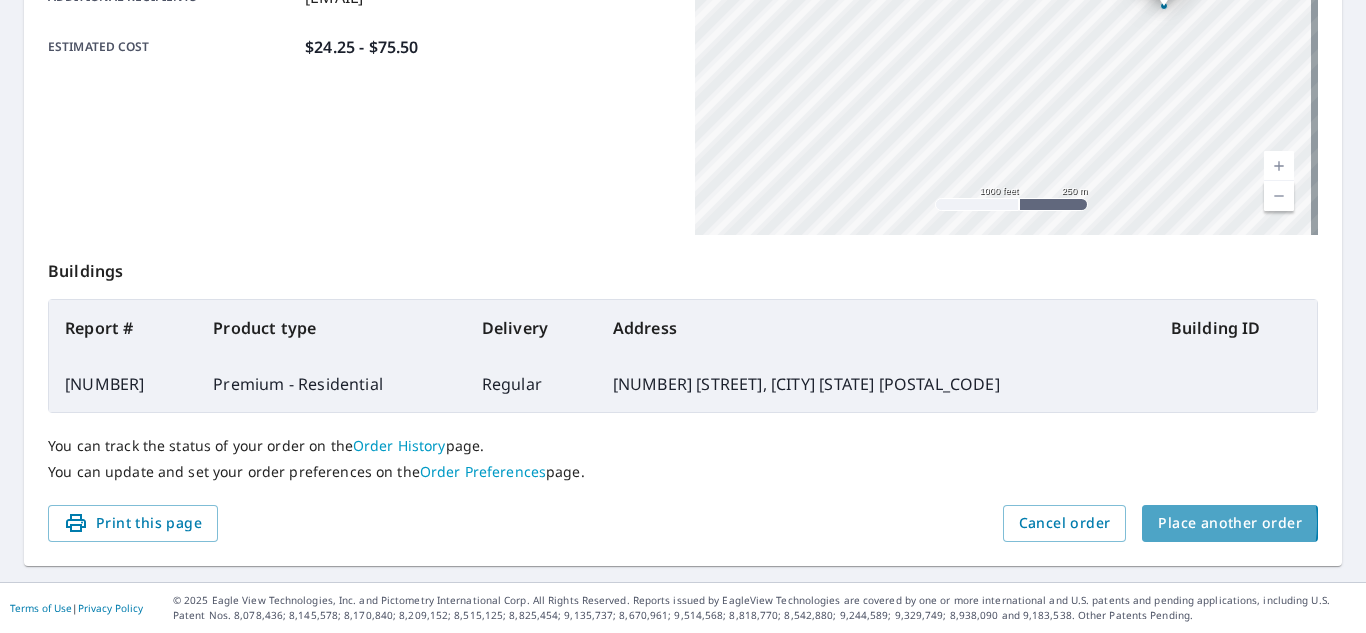 click on "Place another order" at bounding box center (1230, 523) 